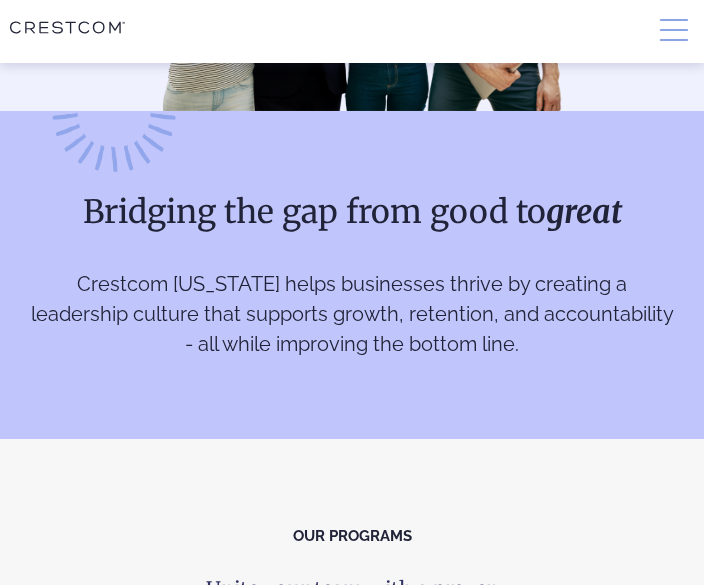 scroll, scrollTop: 900, scrollLeft: 0, axis: vertical 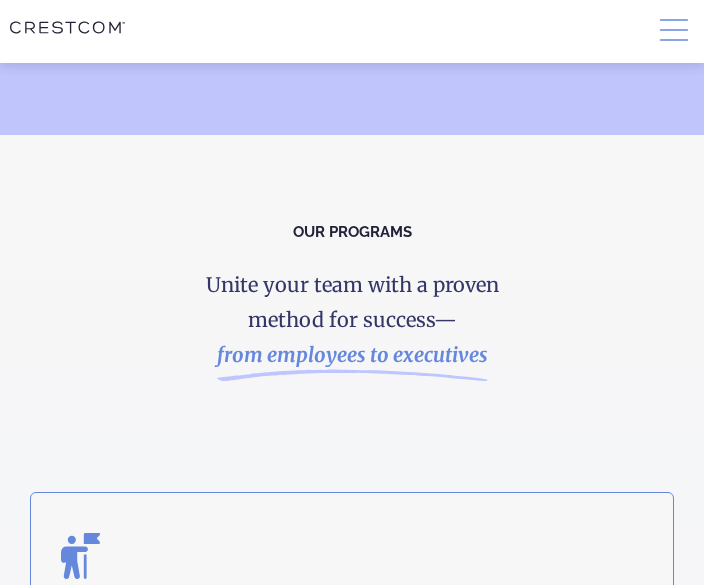 click 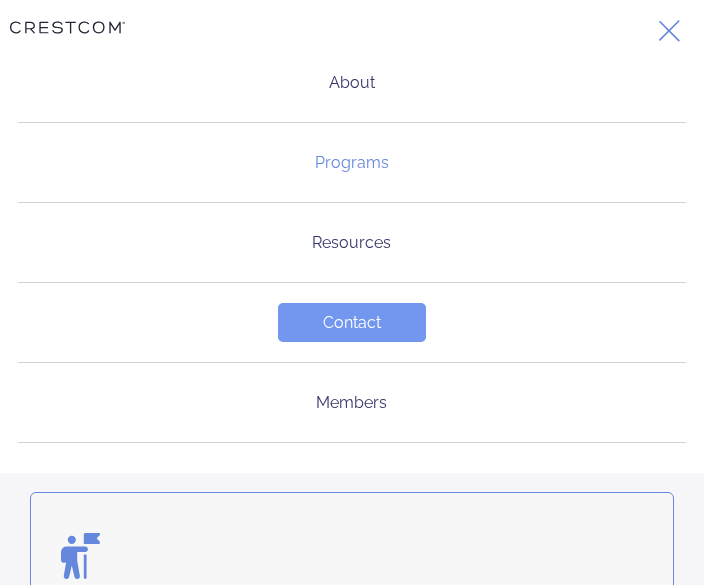 click on "Programs" at bounding box center [352, 162] 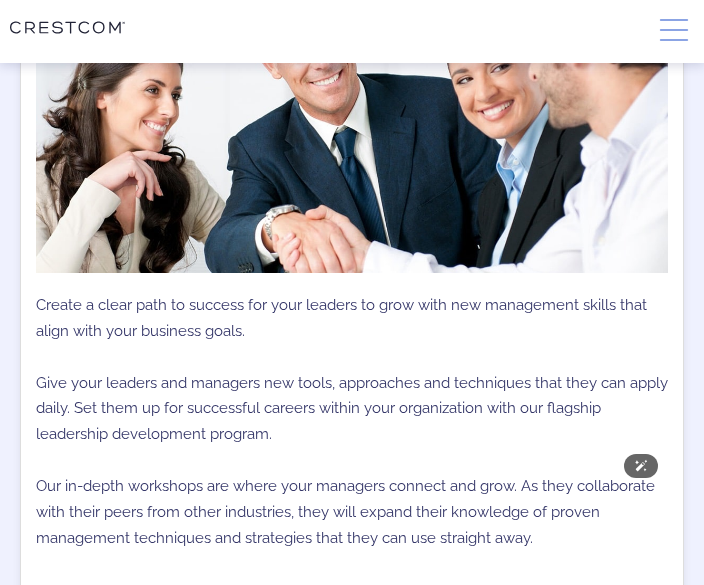 scroll, scrollTop: 1100, scrollLeft: 0, axis: vertical 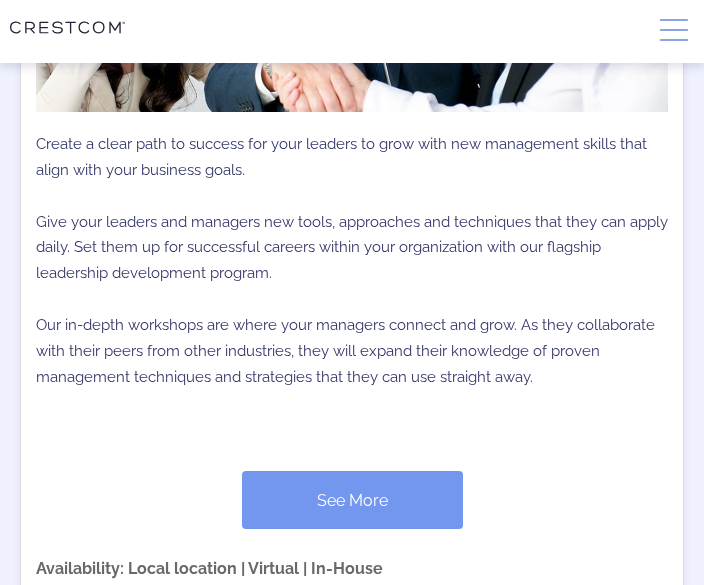 click on "See More" at bounding box center [352, 500] 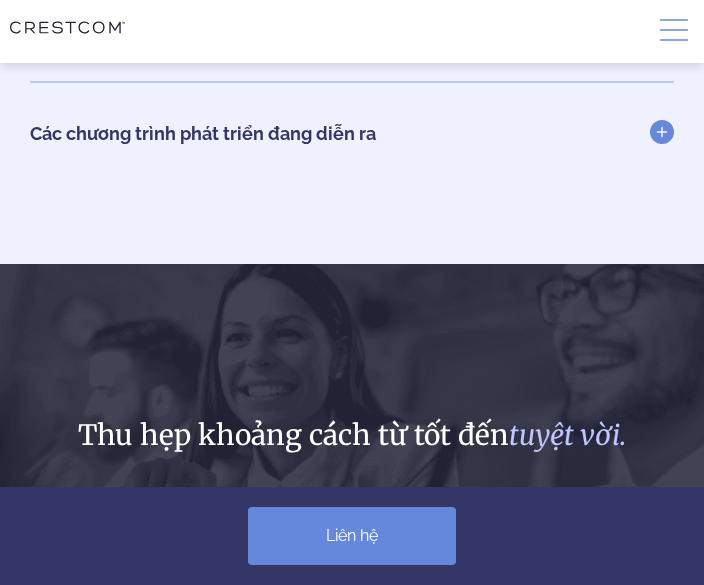 scroll, scrollTop: 9416, scrollLeft: 0, axis: vertical 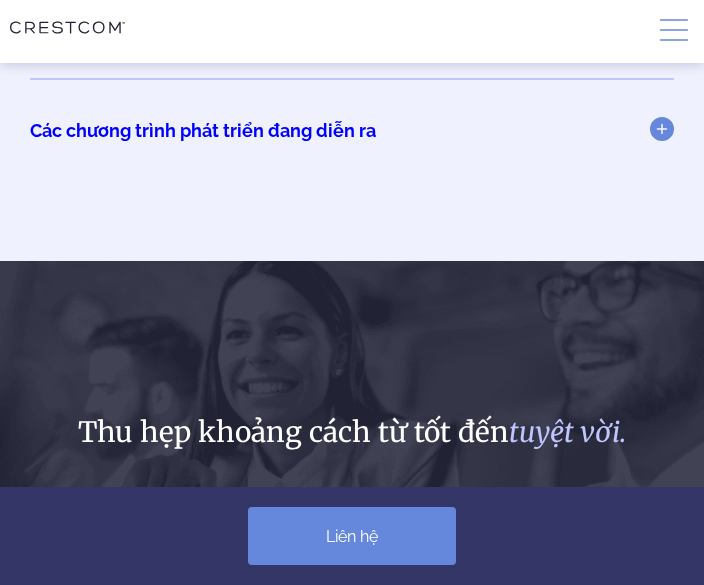 click on "Các chương trình phát triển đang diễn ra" at bounding box center (352, 130) 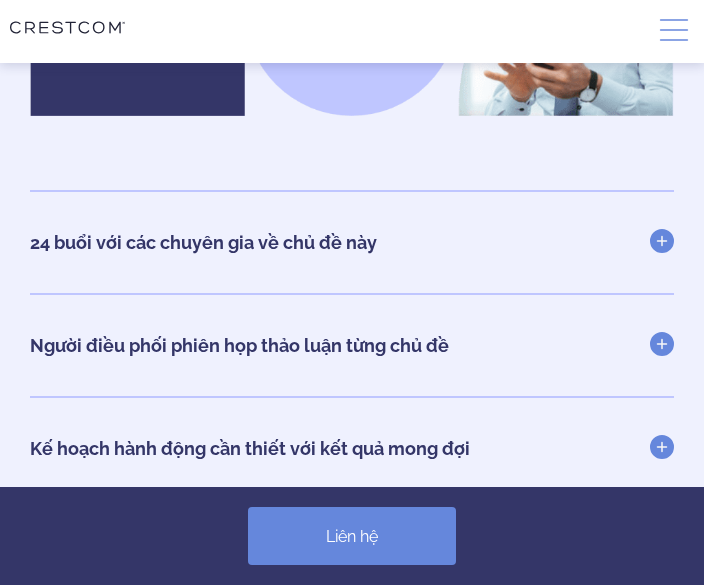 scroll, scrollTop: 8285, scrollLeft: 0, axis: vertical 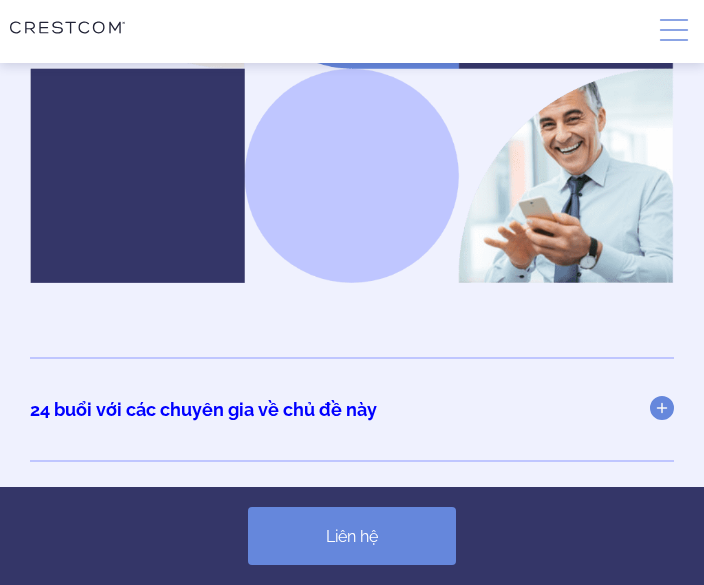 click on "24 buổi với các chuyên gia về chủ đề này" at bounding box center [203, 409] 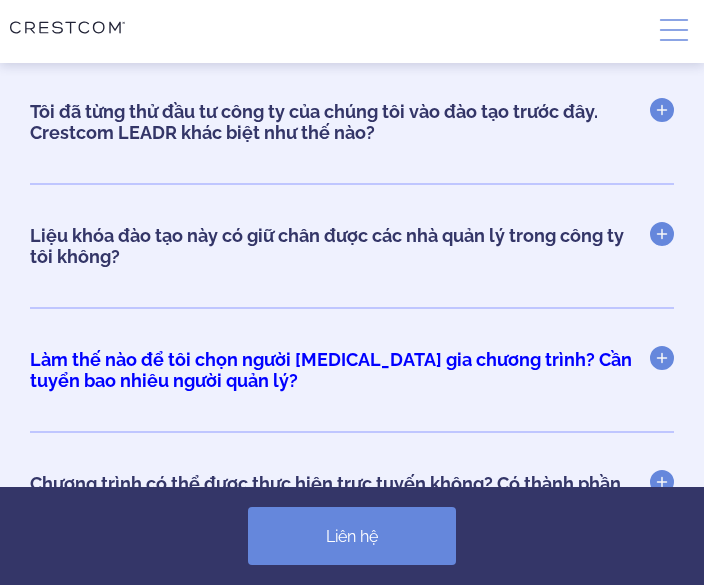 scroll, scrollTop: 13485, scrollLeft: 0, axis: vertical 